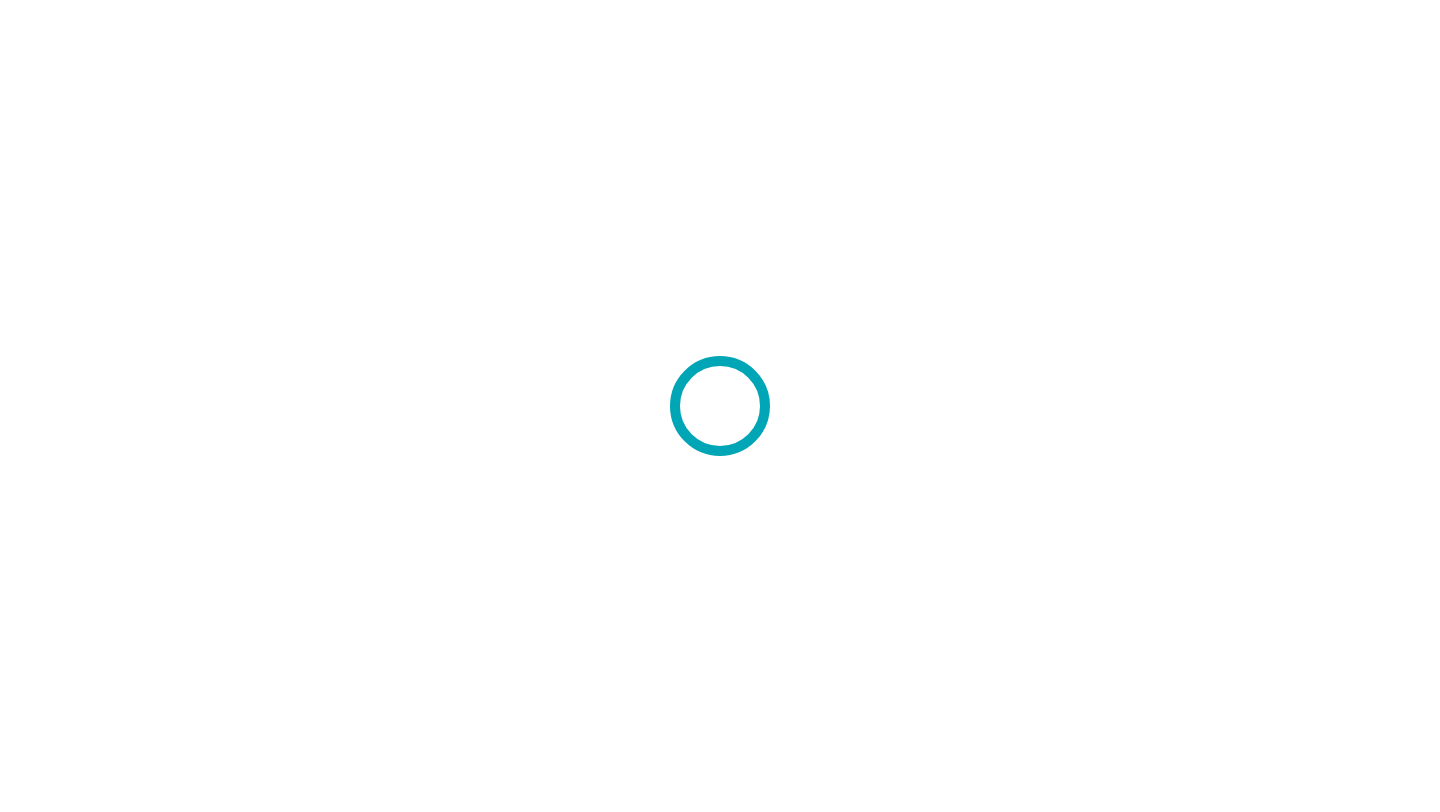 scroll, scrollTop: 0, scrollLeft: 0, axis: both 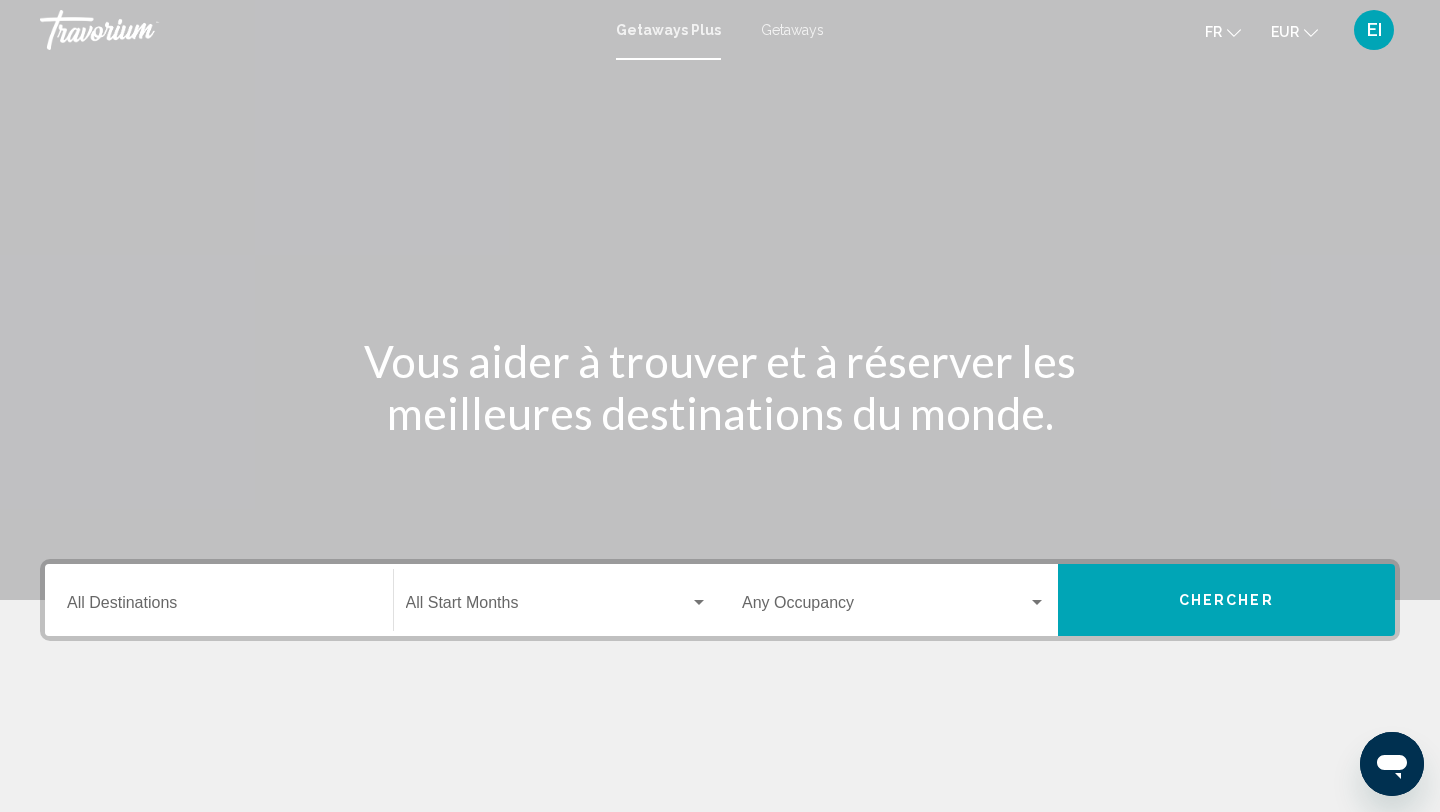 click on "Getaways" at bounding box center [792, 30] 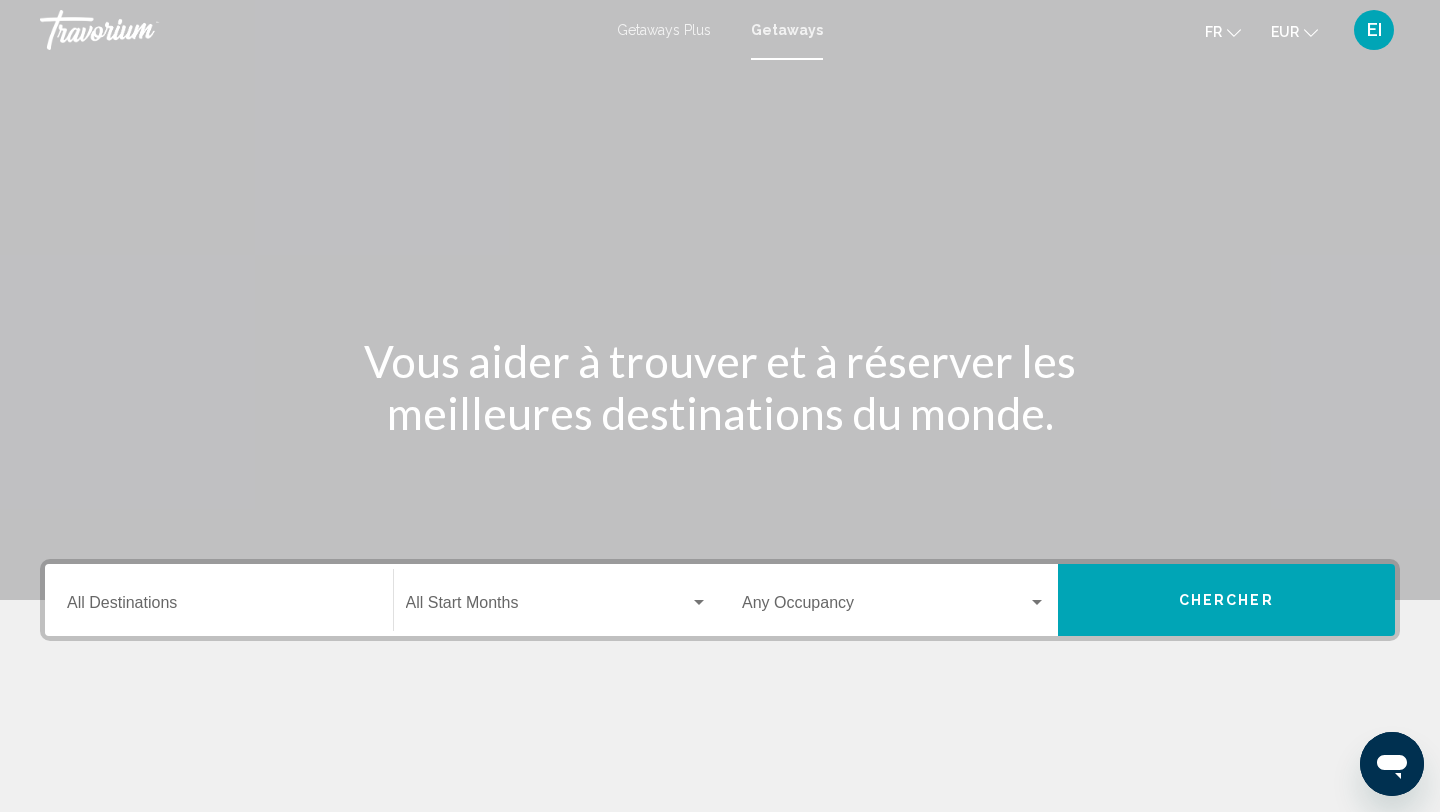 click on "Destination All Destinations" at bounding box center [219, 600] 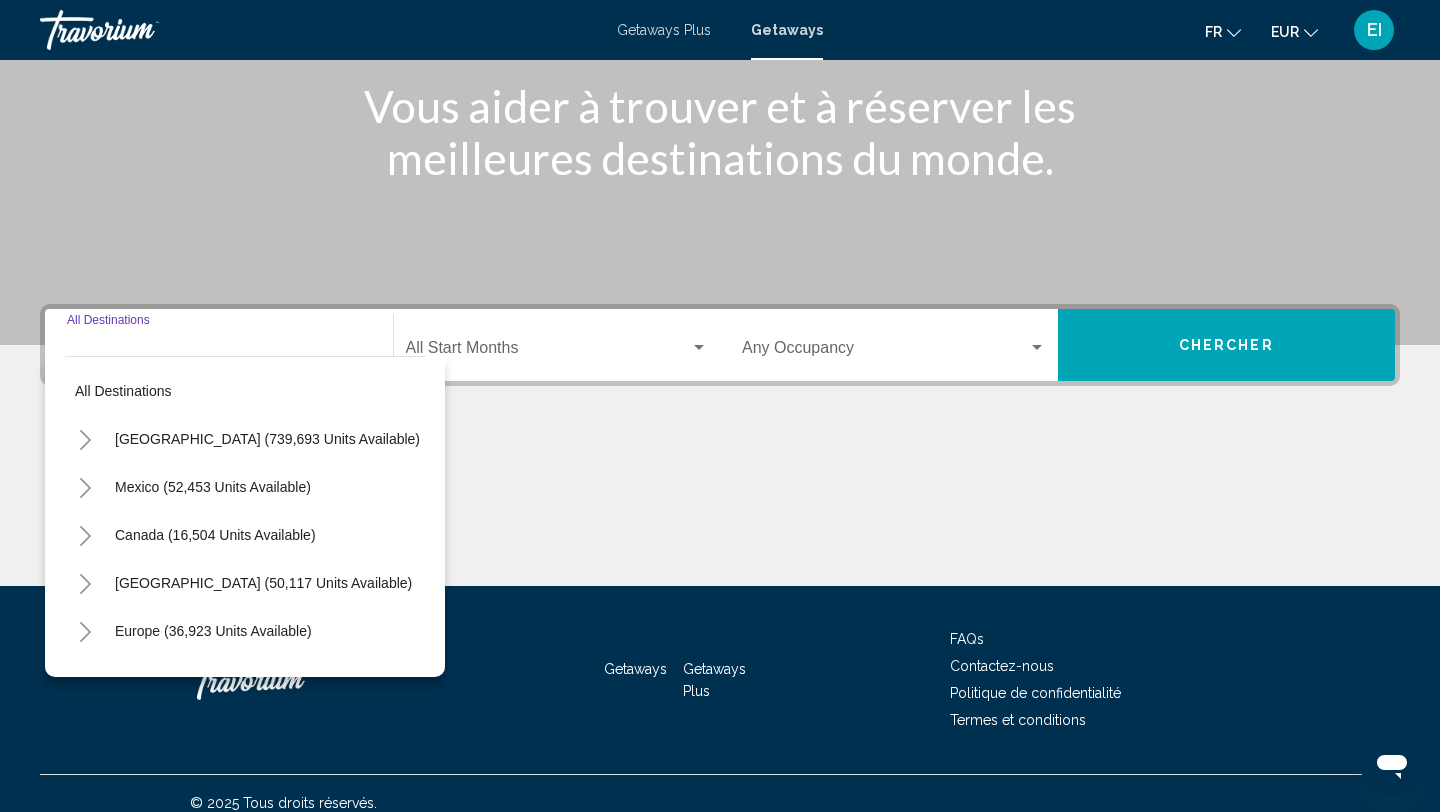 scroll, scrollTop: 274, scrollLeft: 0, axis: vertical 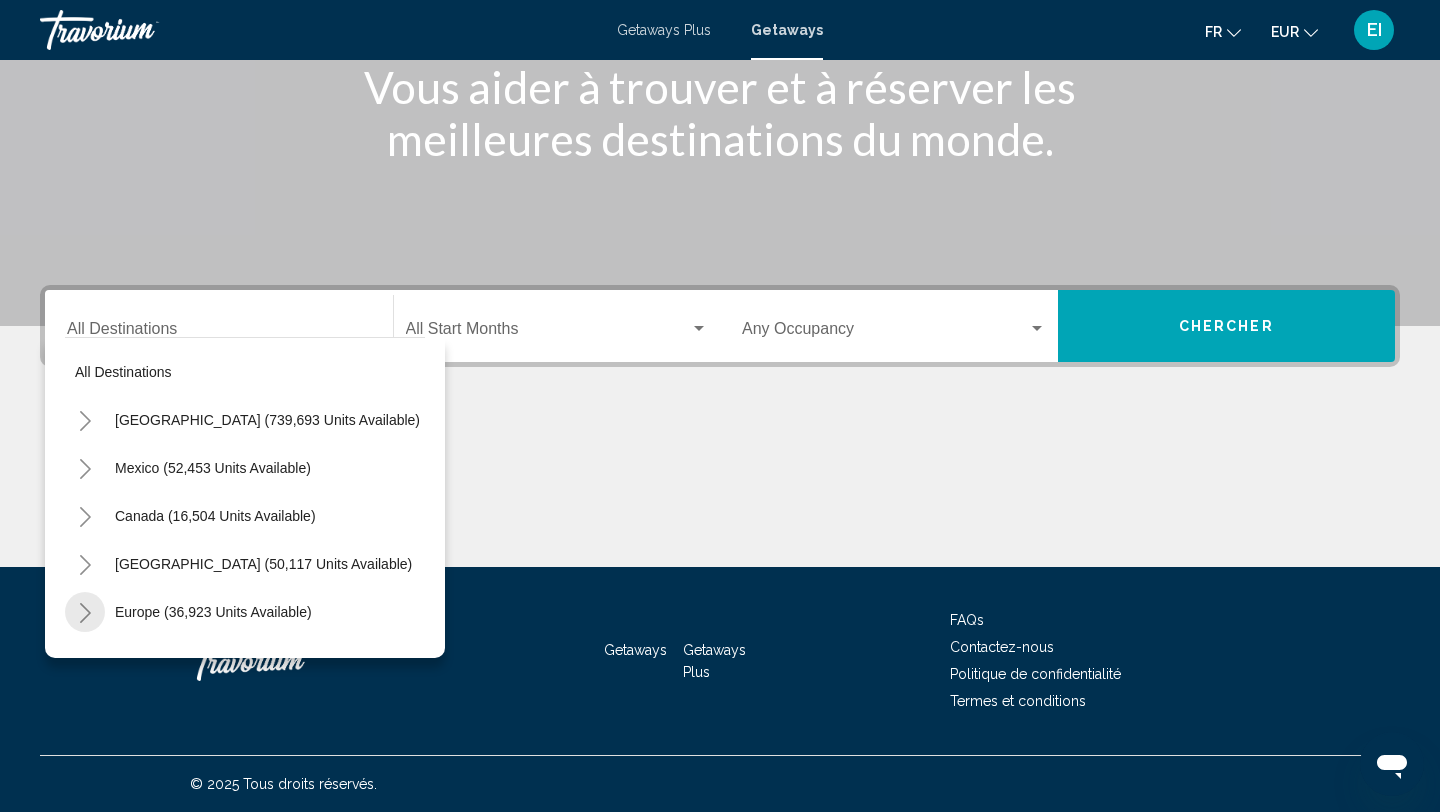 click 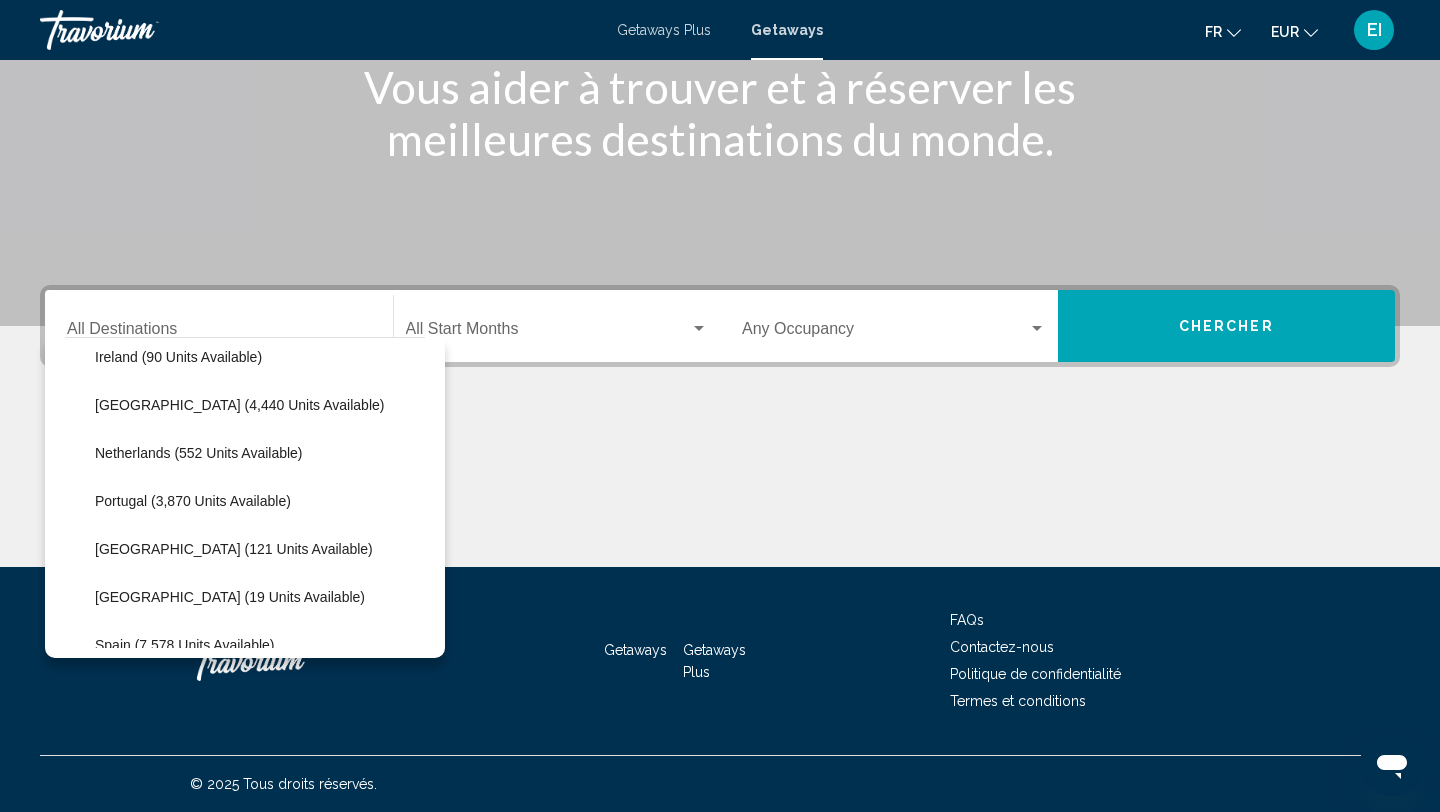 scroll, scrollTop: 829, scrollLeft: 0, axis: vertical 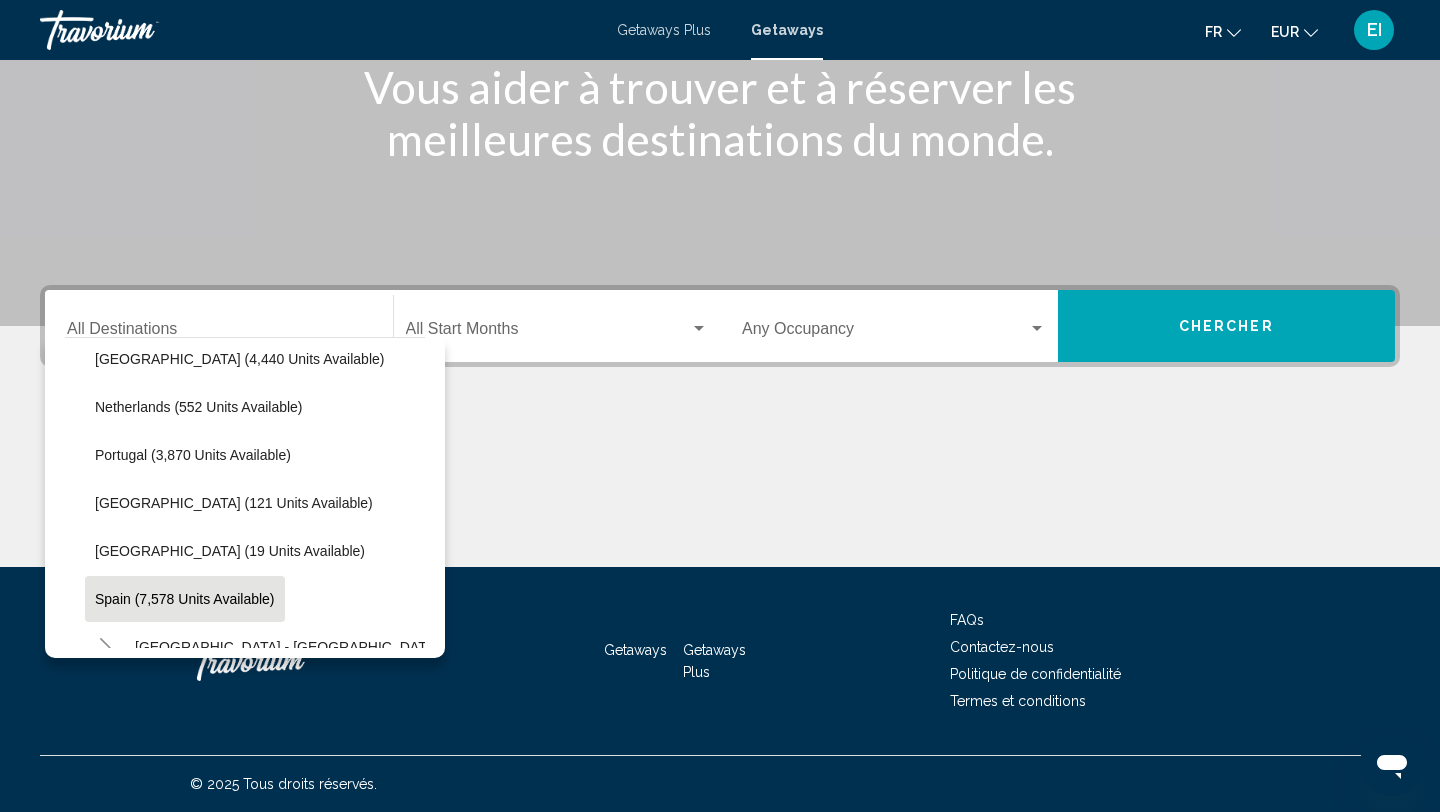 click on "Spain (7,578 units available)" 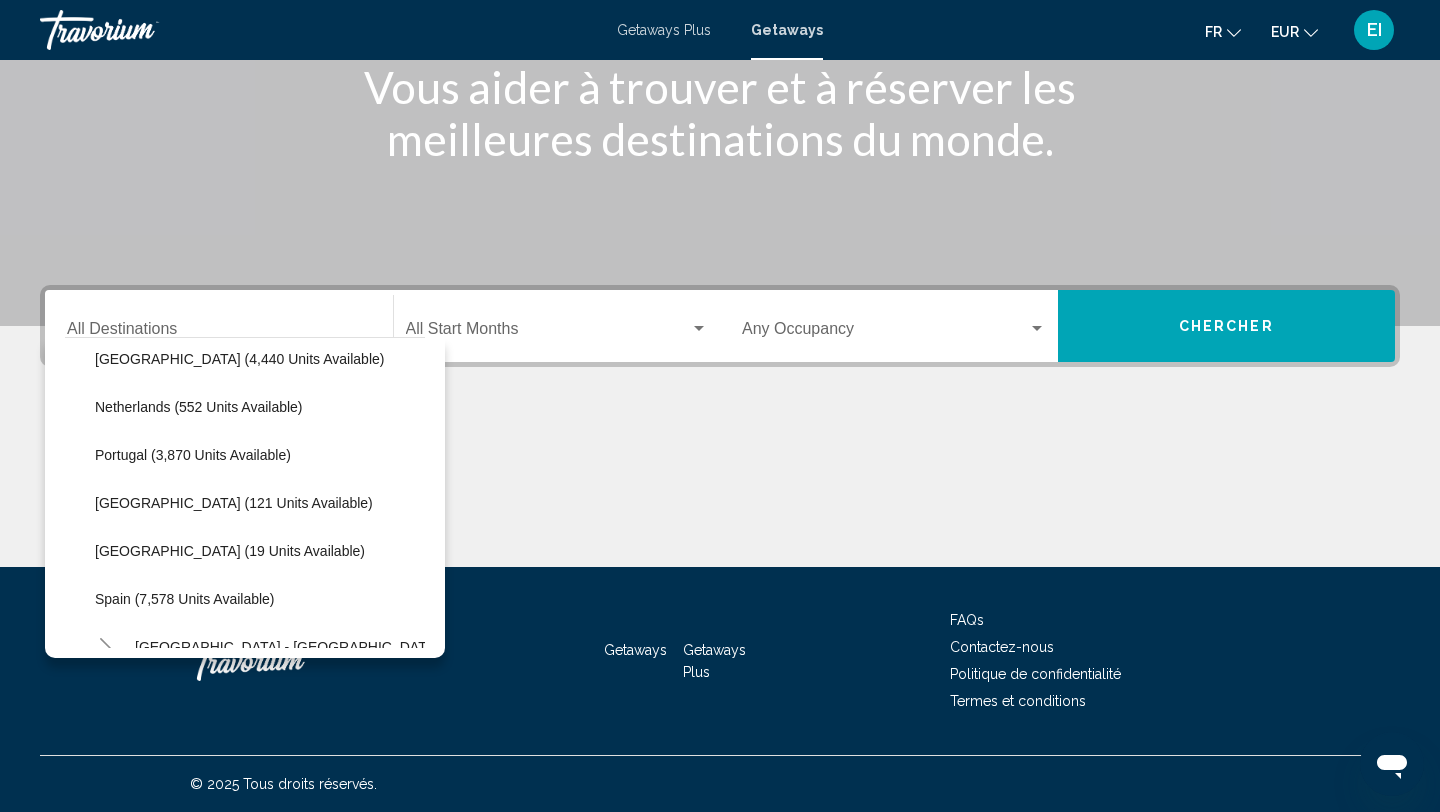 type on "**********" 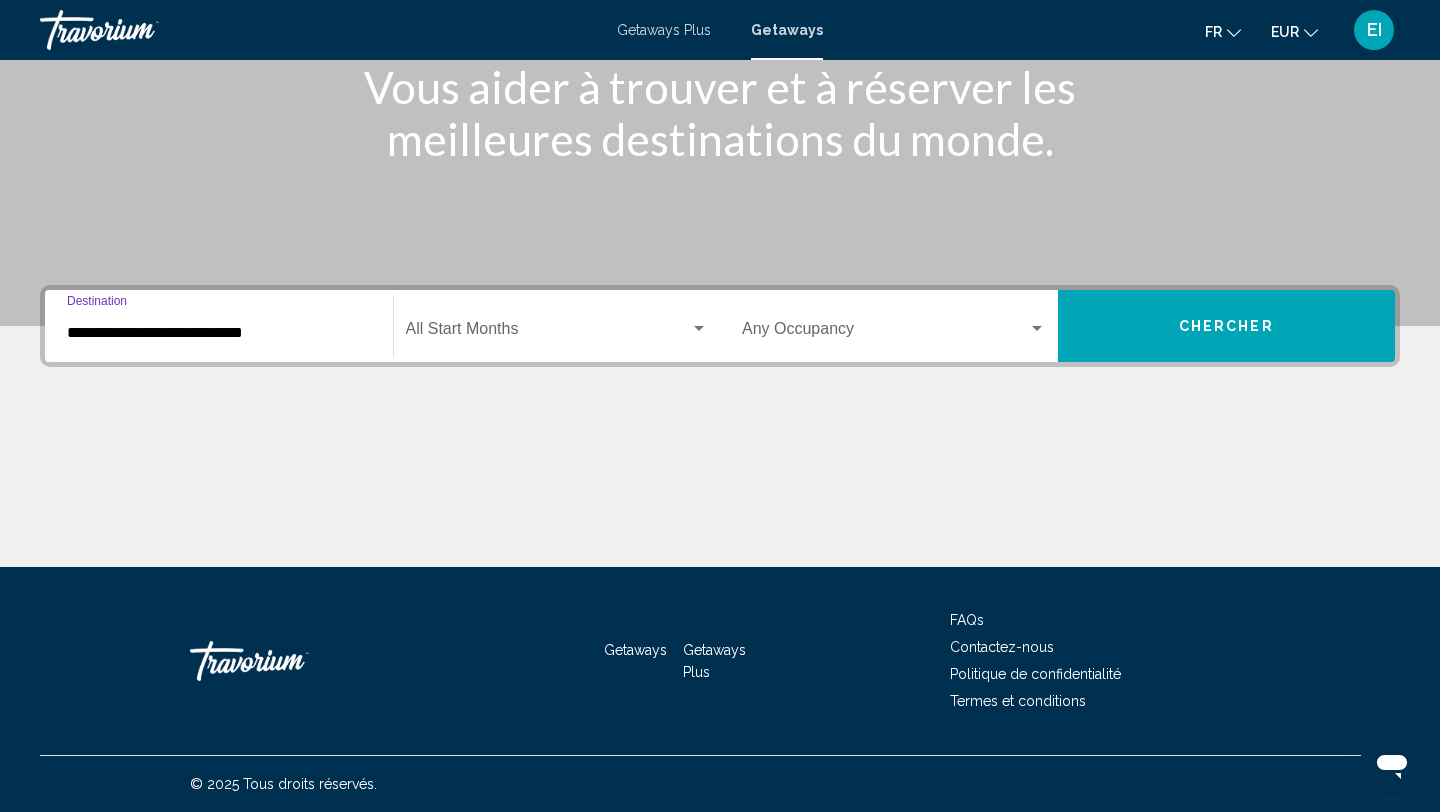click on "**********" at bounding box center (219, 333) 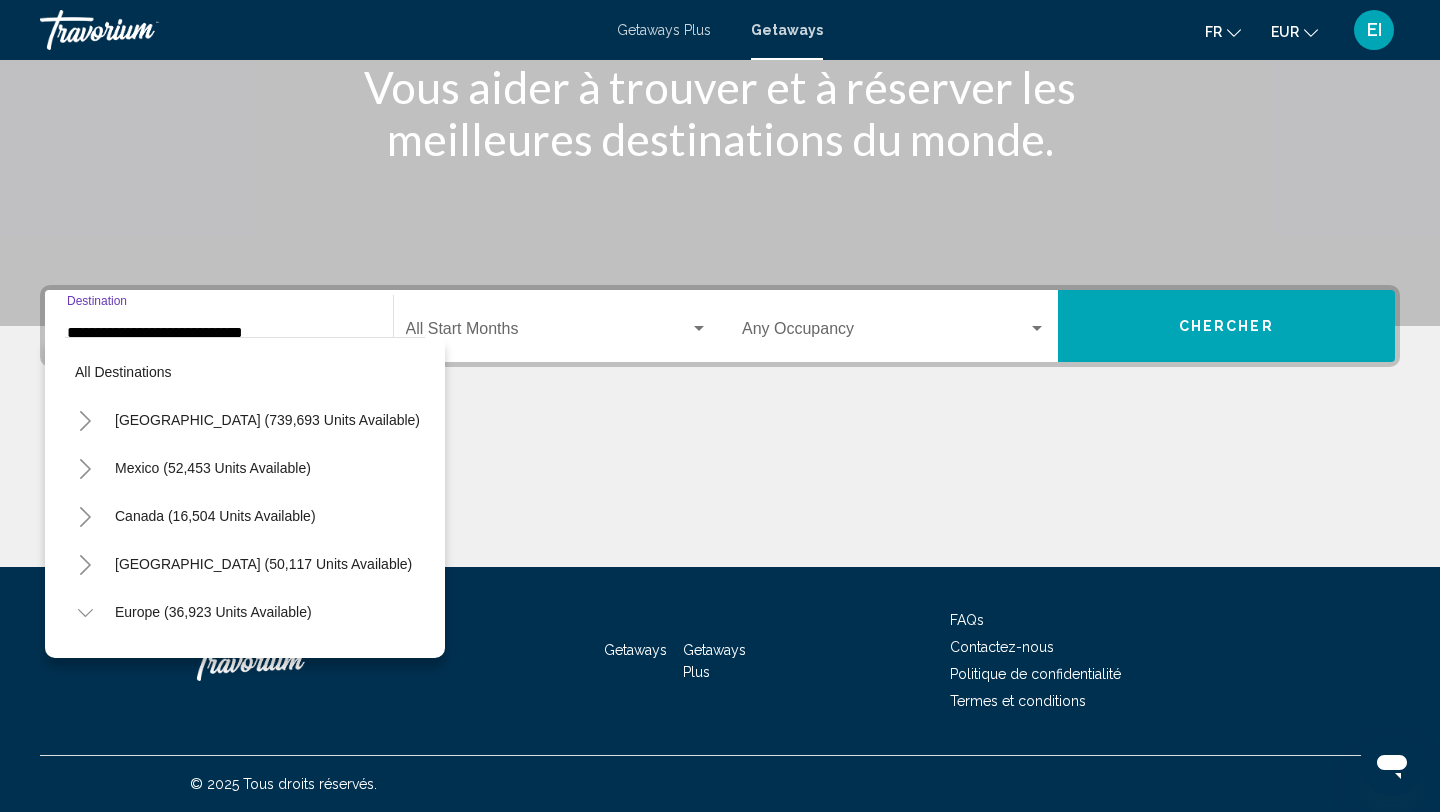 scroll, scrollTop: 935, scrollLeft: 0, axis: vertical 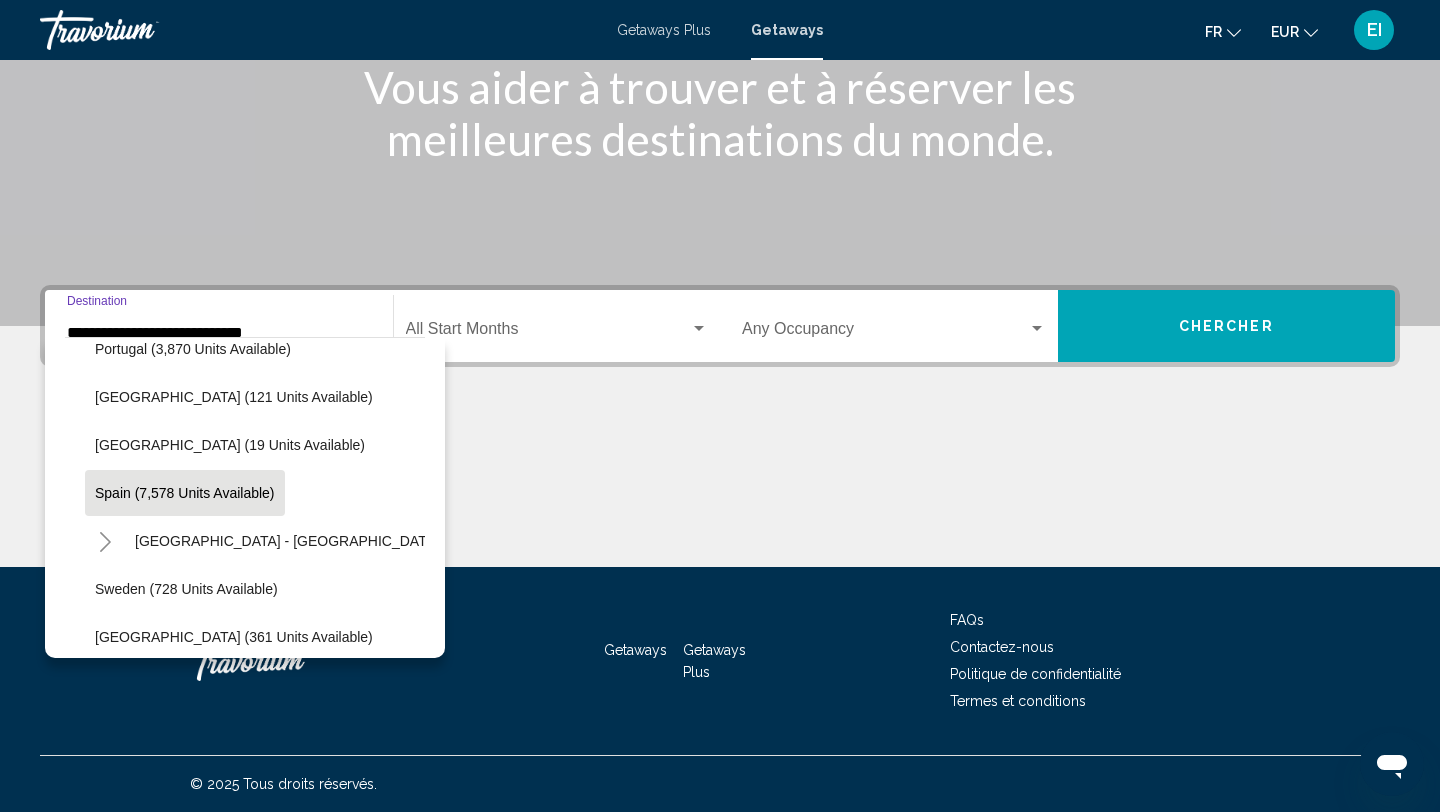 click 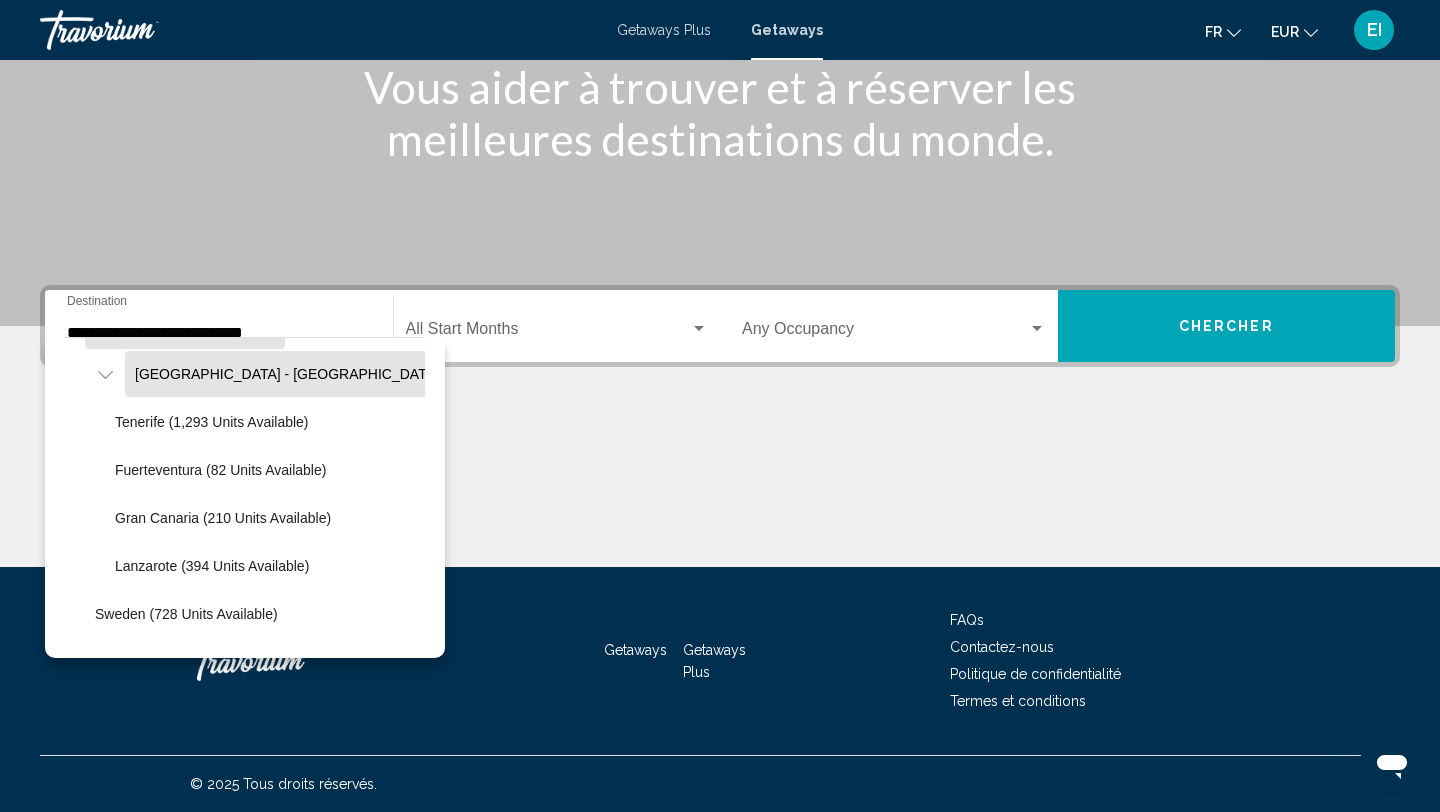 scroll, scrollTop: 1108, scrollLeft: 0, axis: vertical 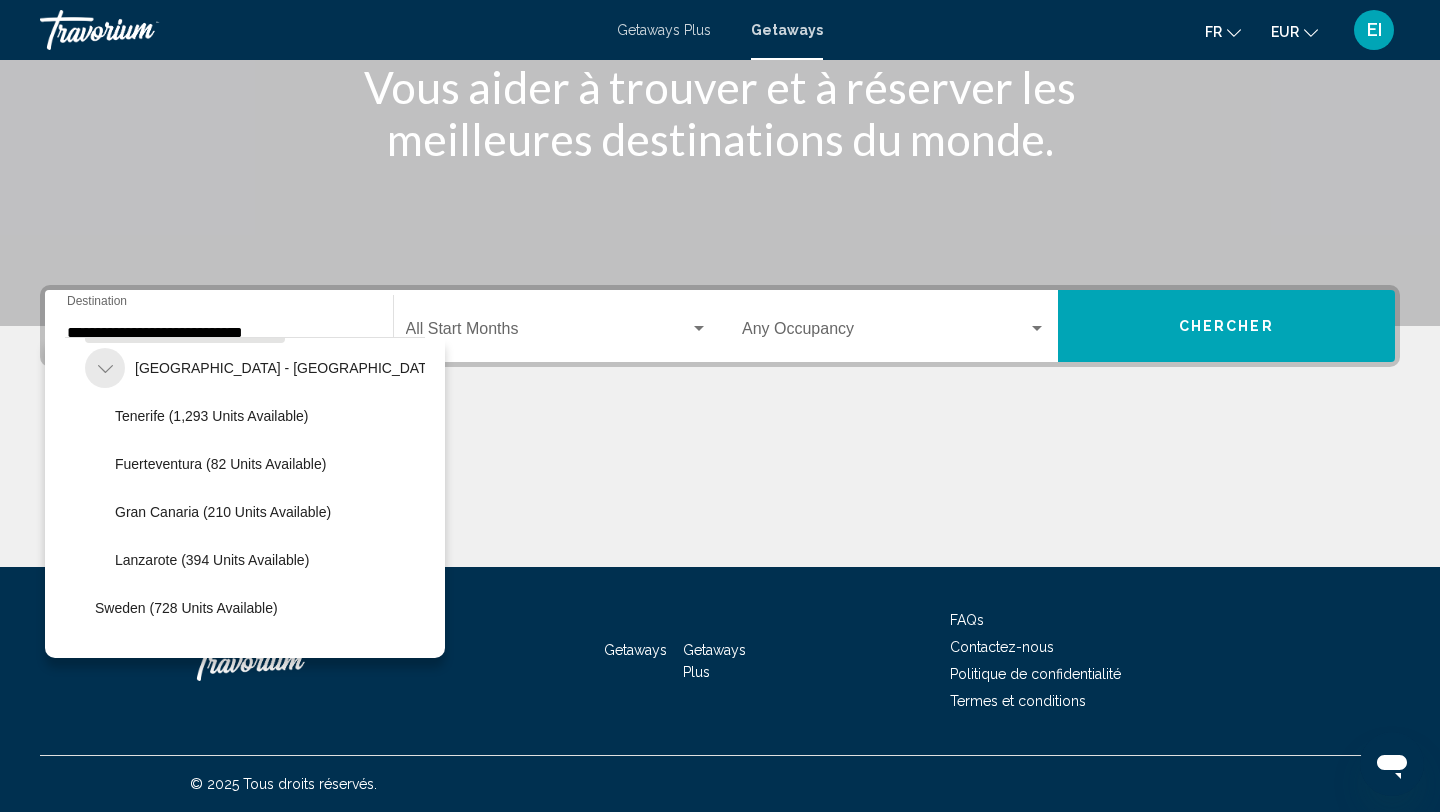 click 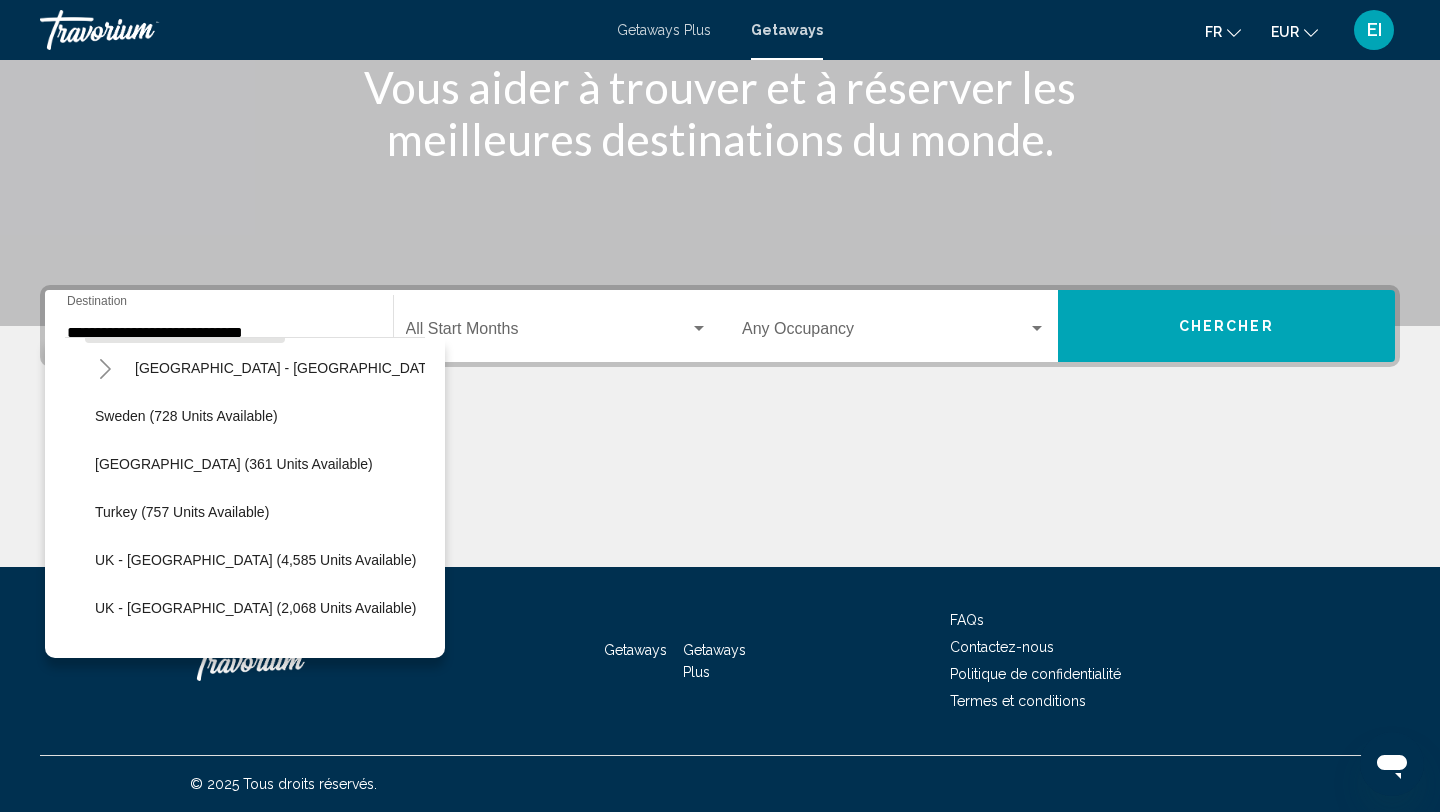 click on "Chercher" at bounding box center [1227, 326] 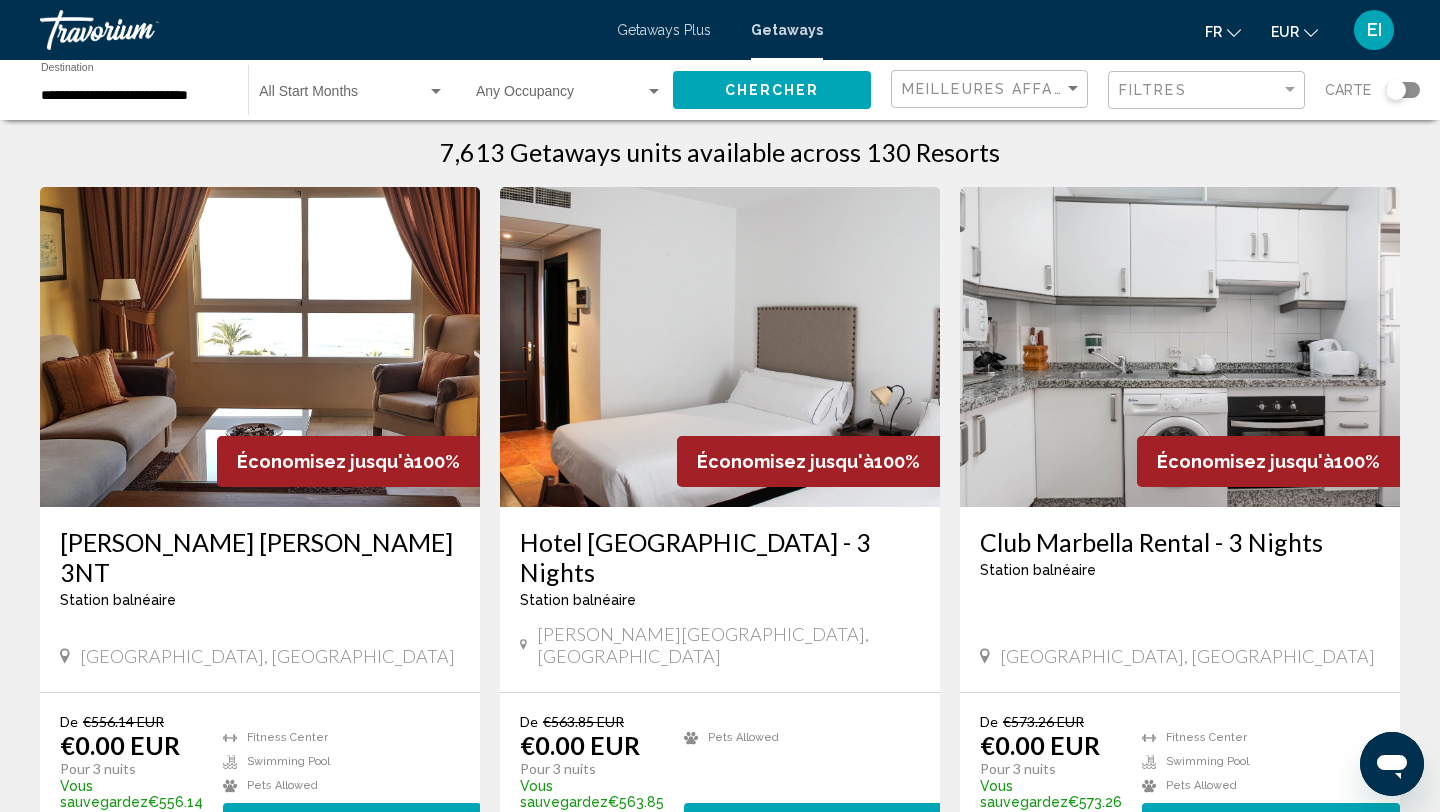 scroll, scrollTop: 0, scrollLeft: 0, axis: both 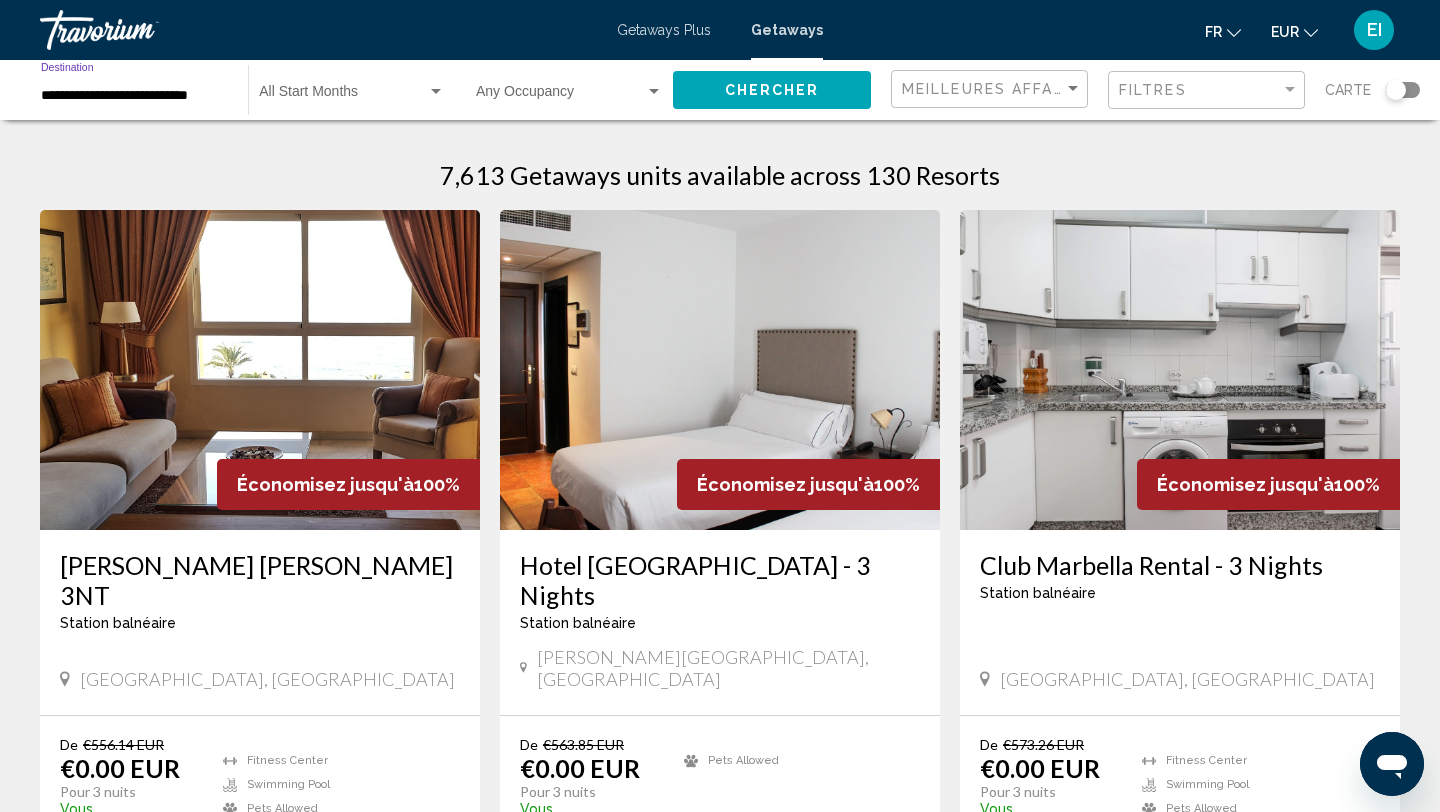 click on "**********" at bounding box center [134, 96] 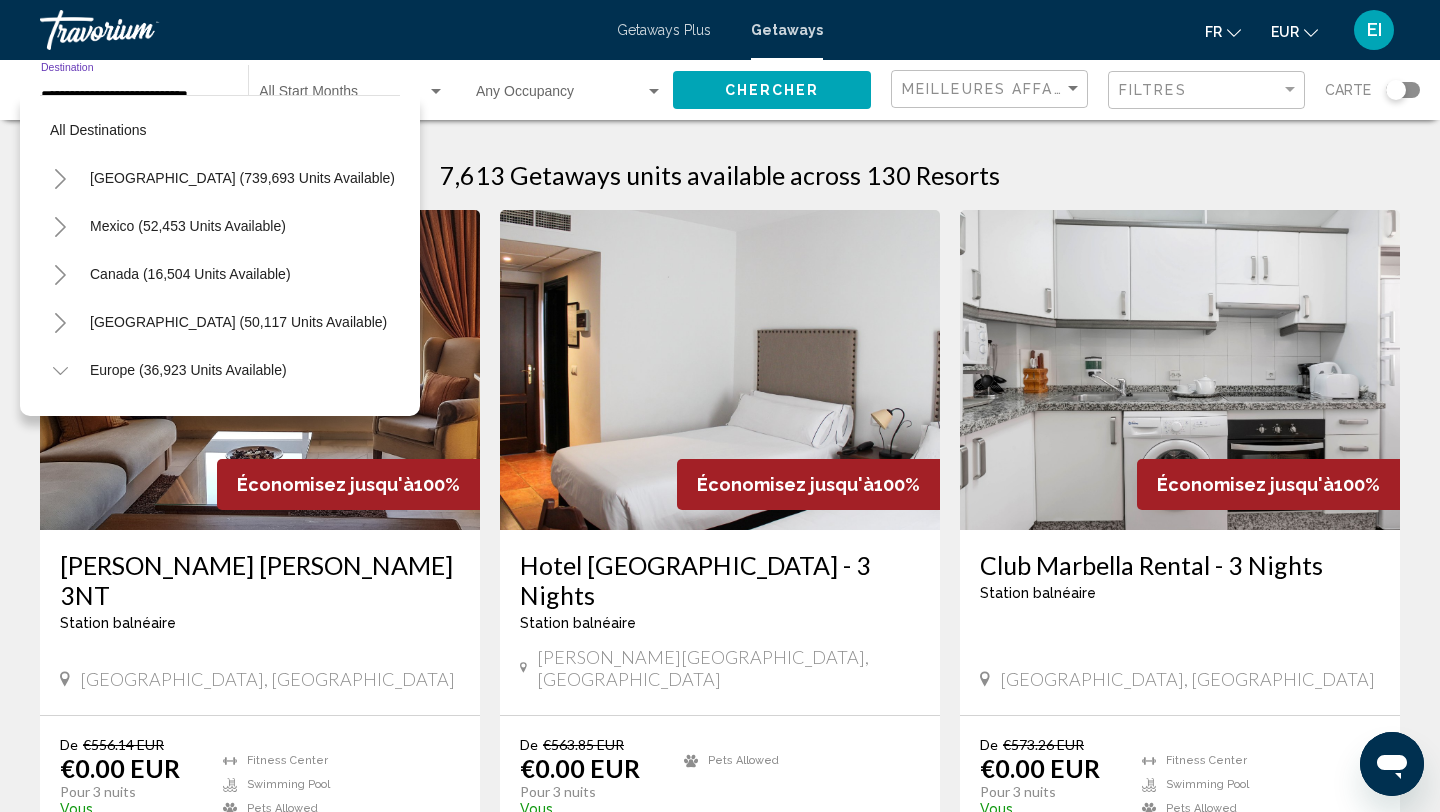 scroll, scrollTop: 935, scrollLeft: 0, axis: vertical 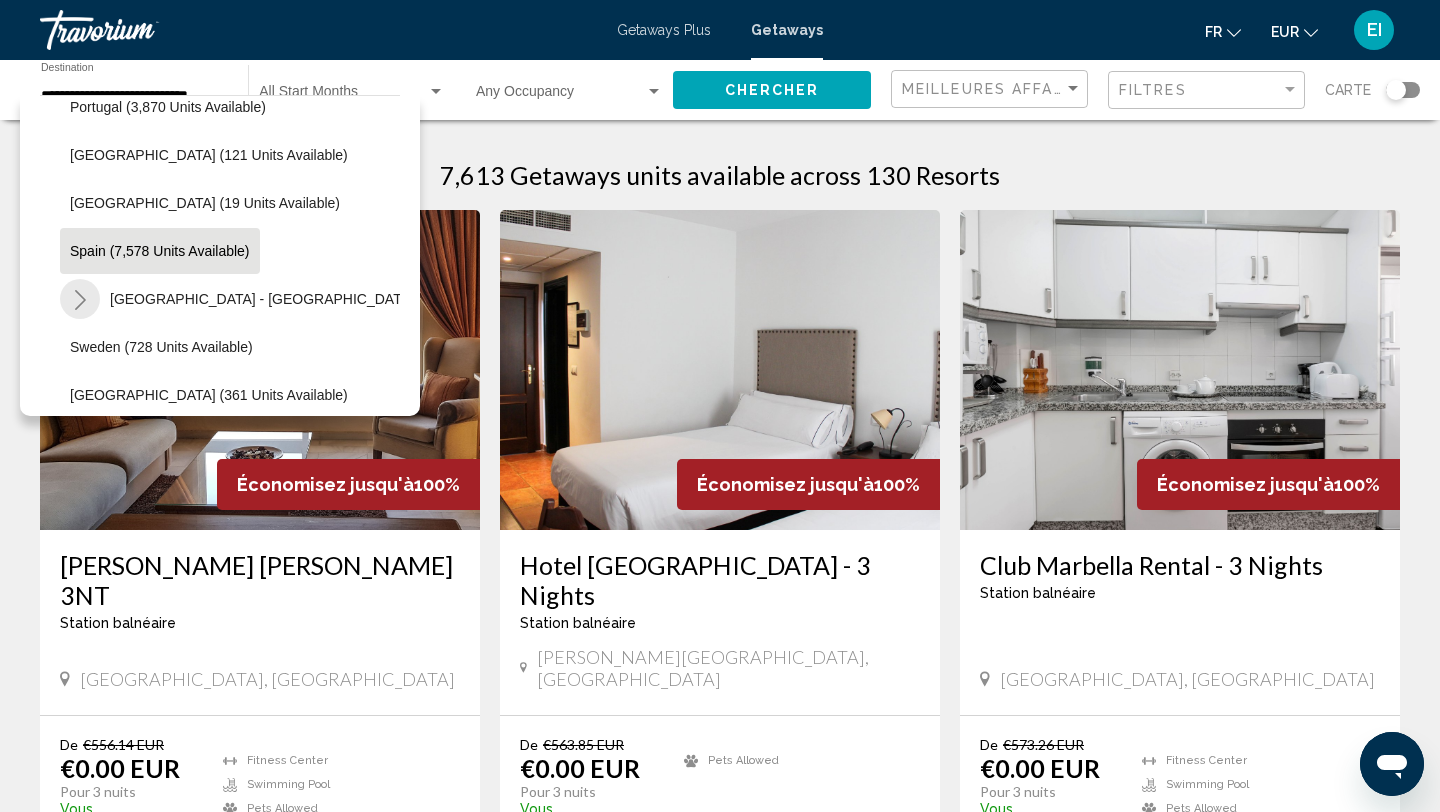 click 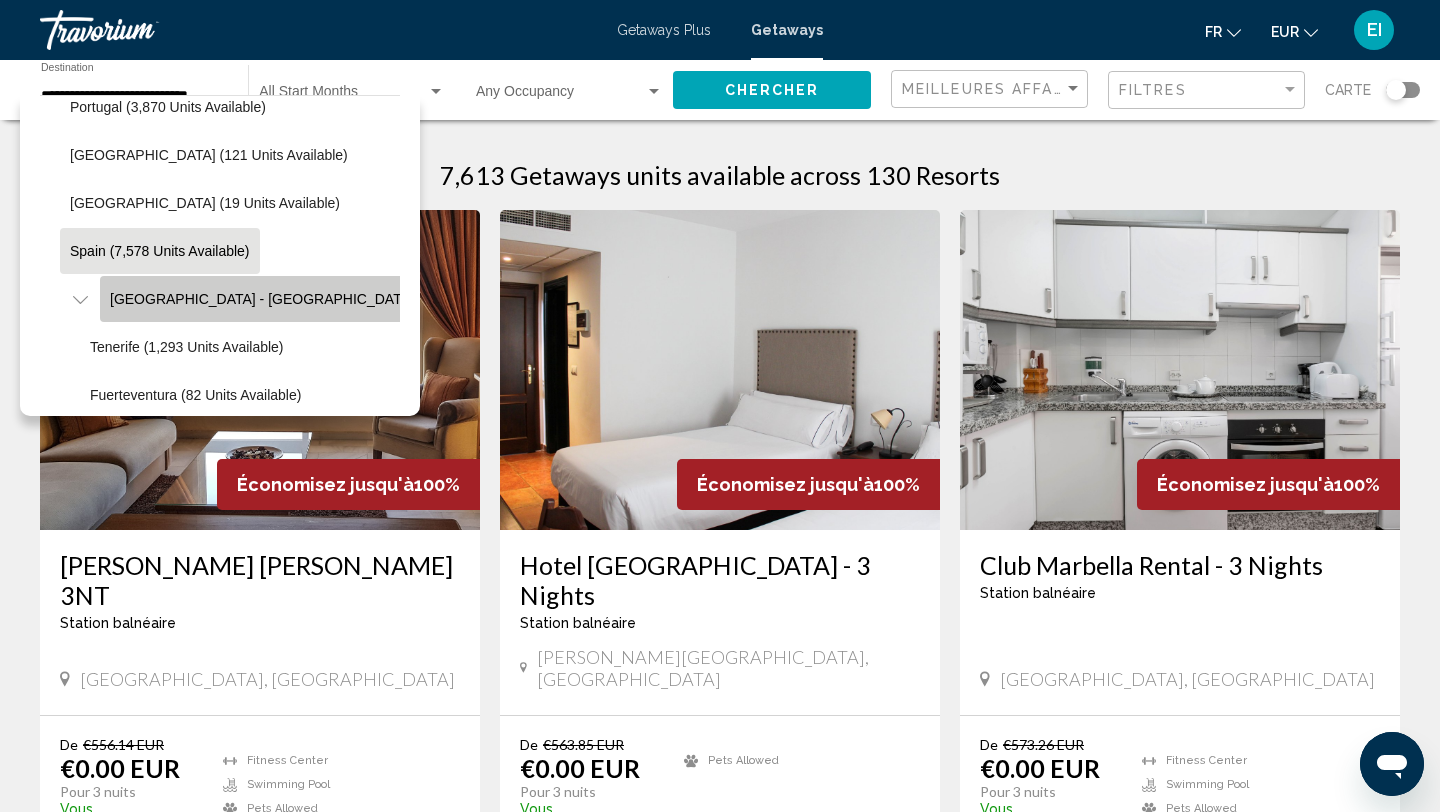 click on "[GEOGRAPHIC_DATA] - [GEOGRAPHIC_DATA] (2,768 units available)" 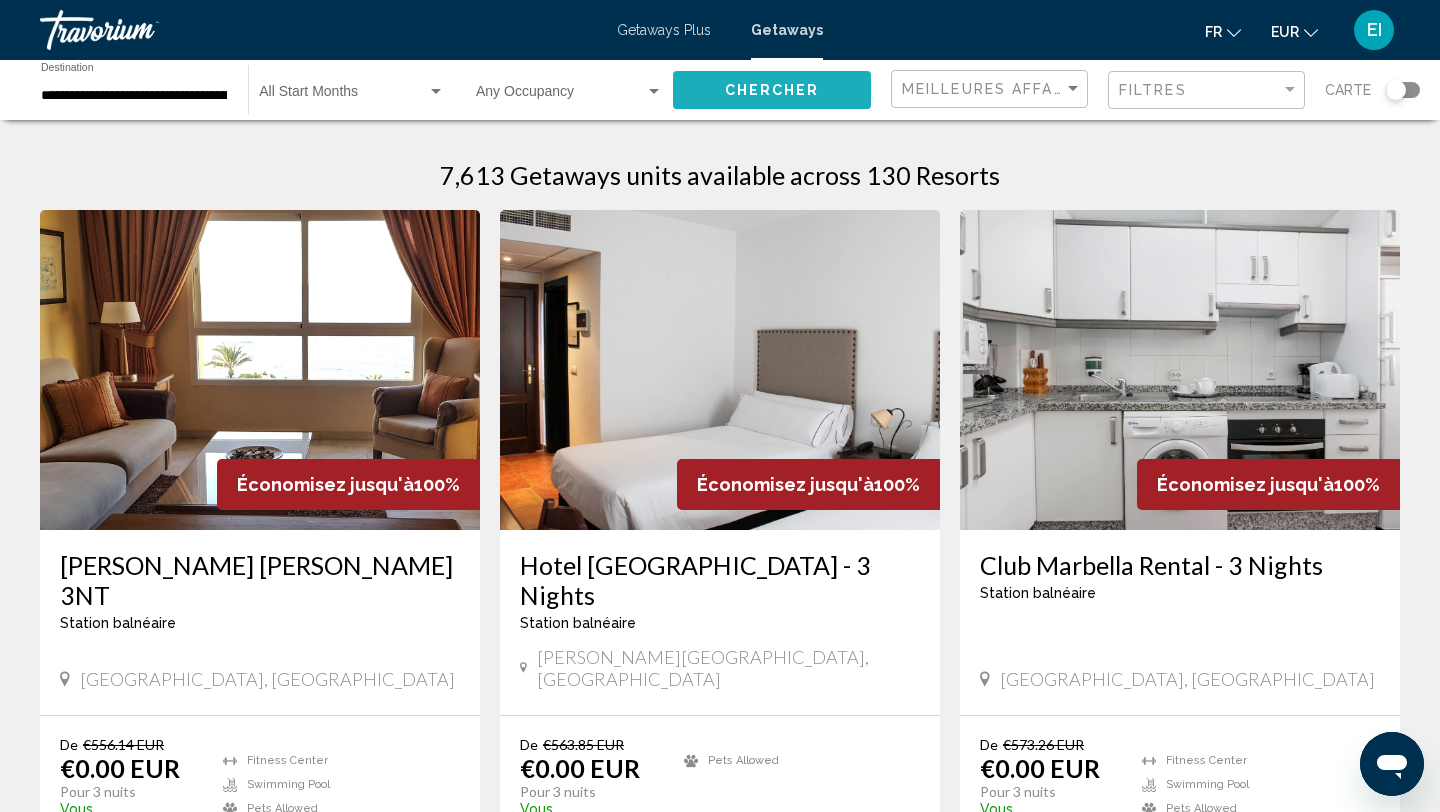click on "Chercher" 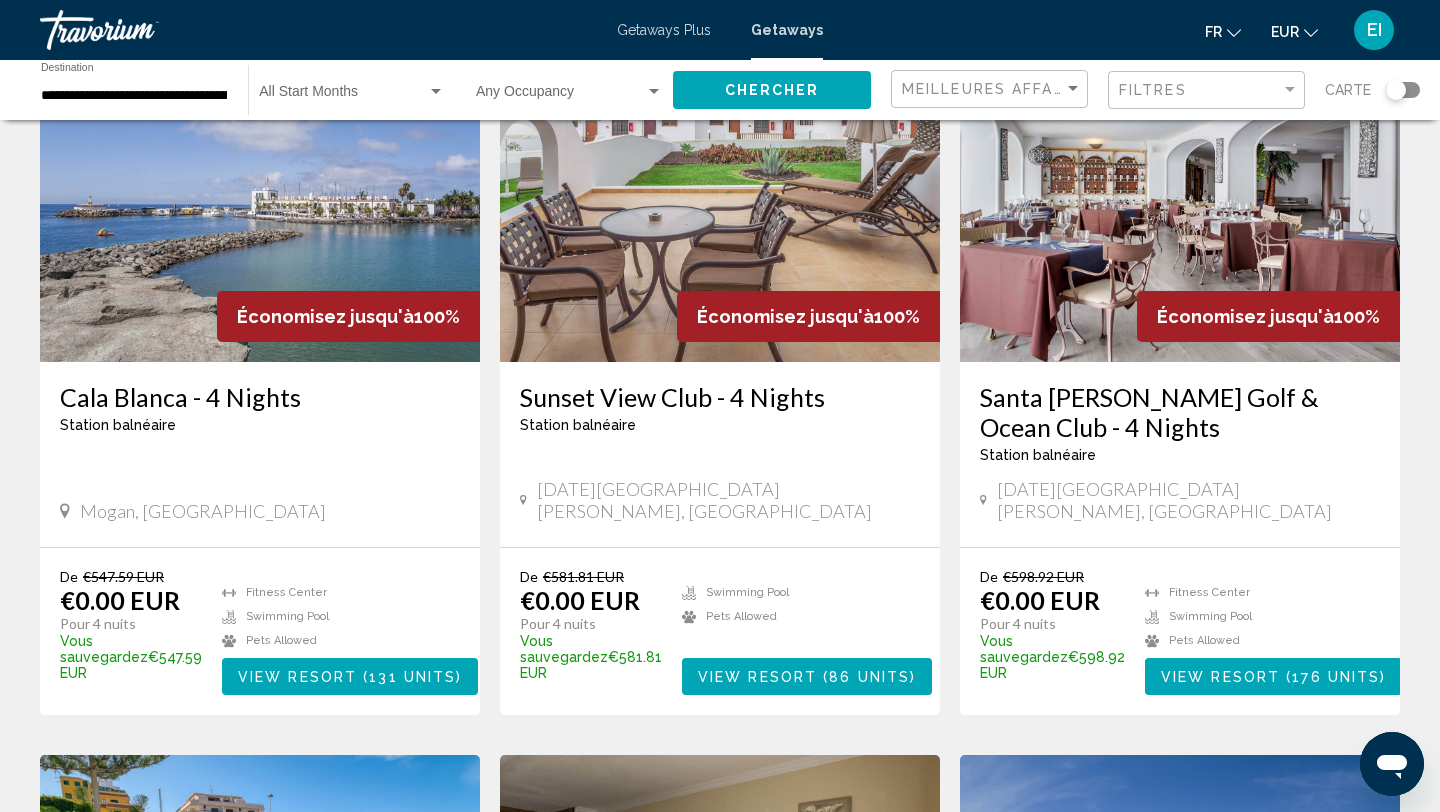 scroll, scrollTop: 199, scrollLeft: 0, axis: vertical 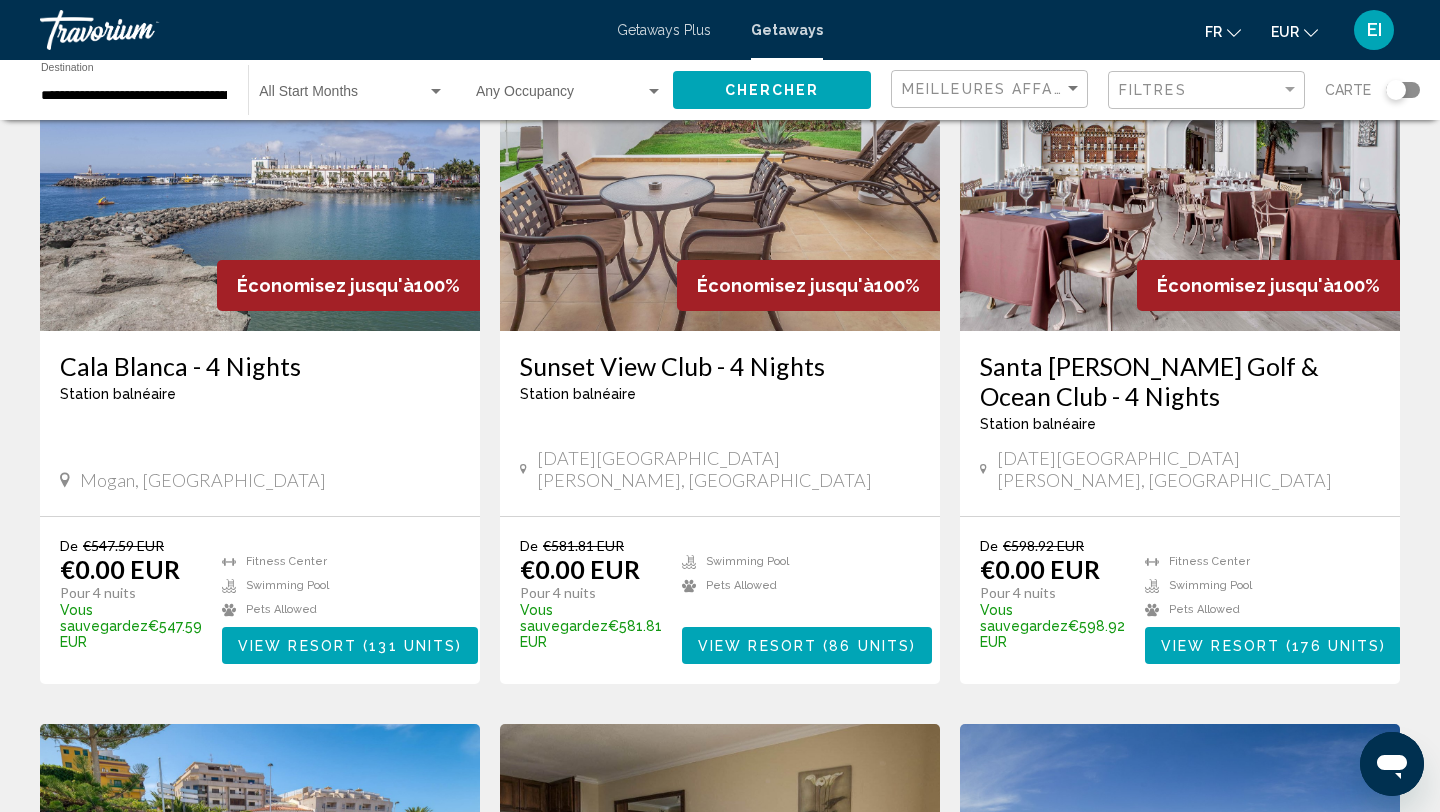 click on "131 units" at bounding box center [412, 646] 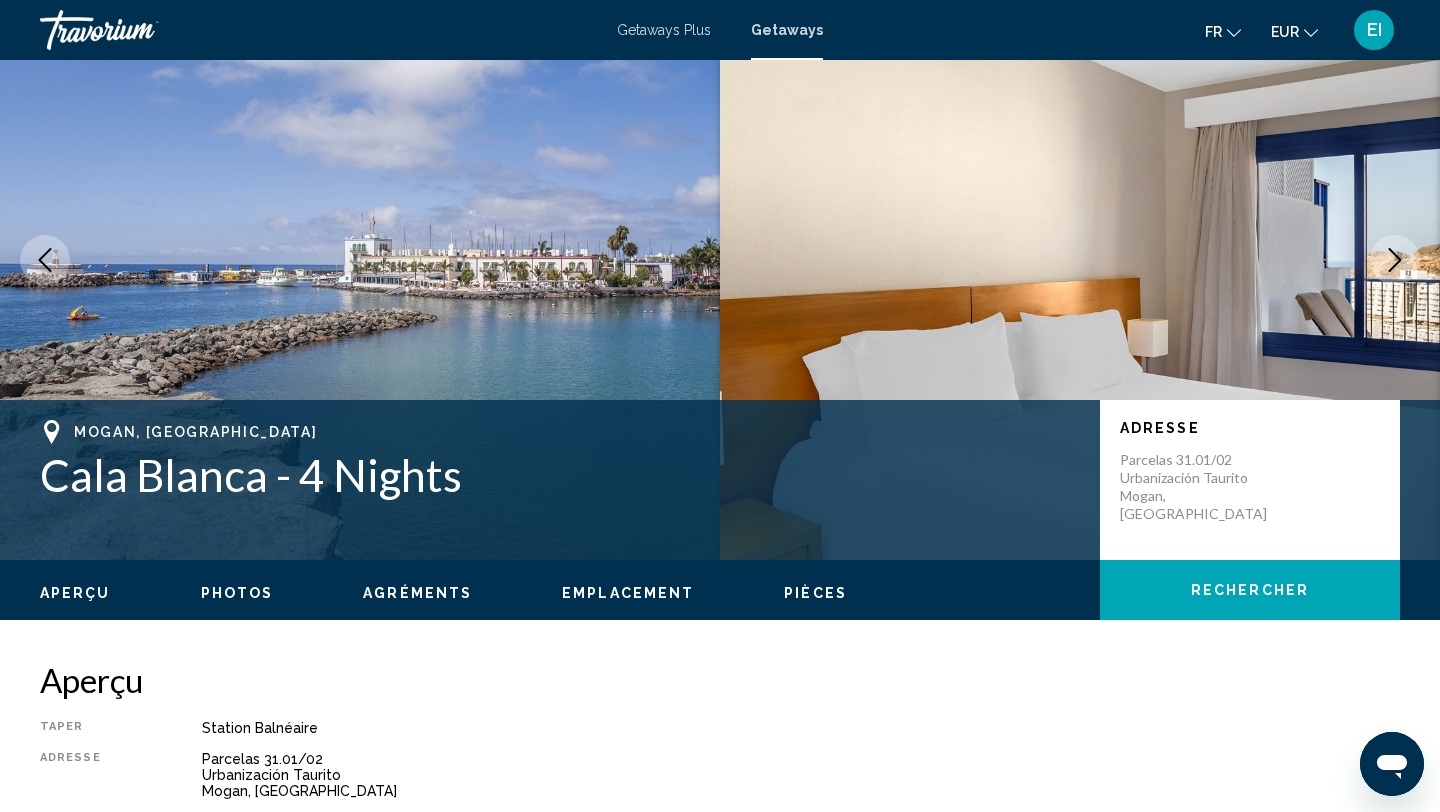 scroll, scrollTop: 0, scrollLeft: 0, axis: both 